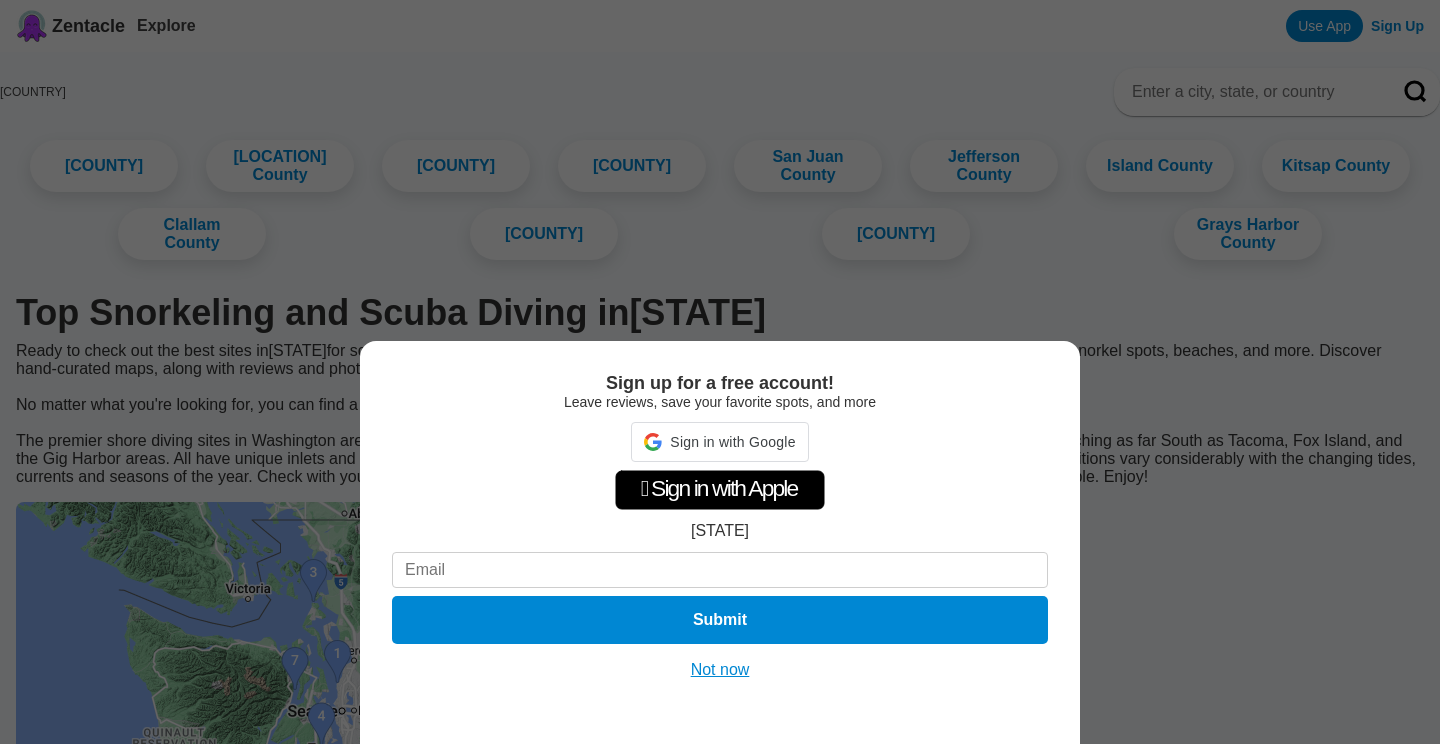 scroll, scrollTop: 0, scrollLeft: 0, axis: both 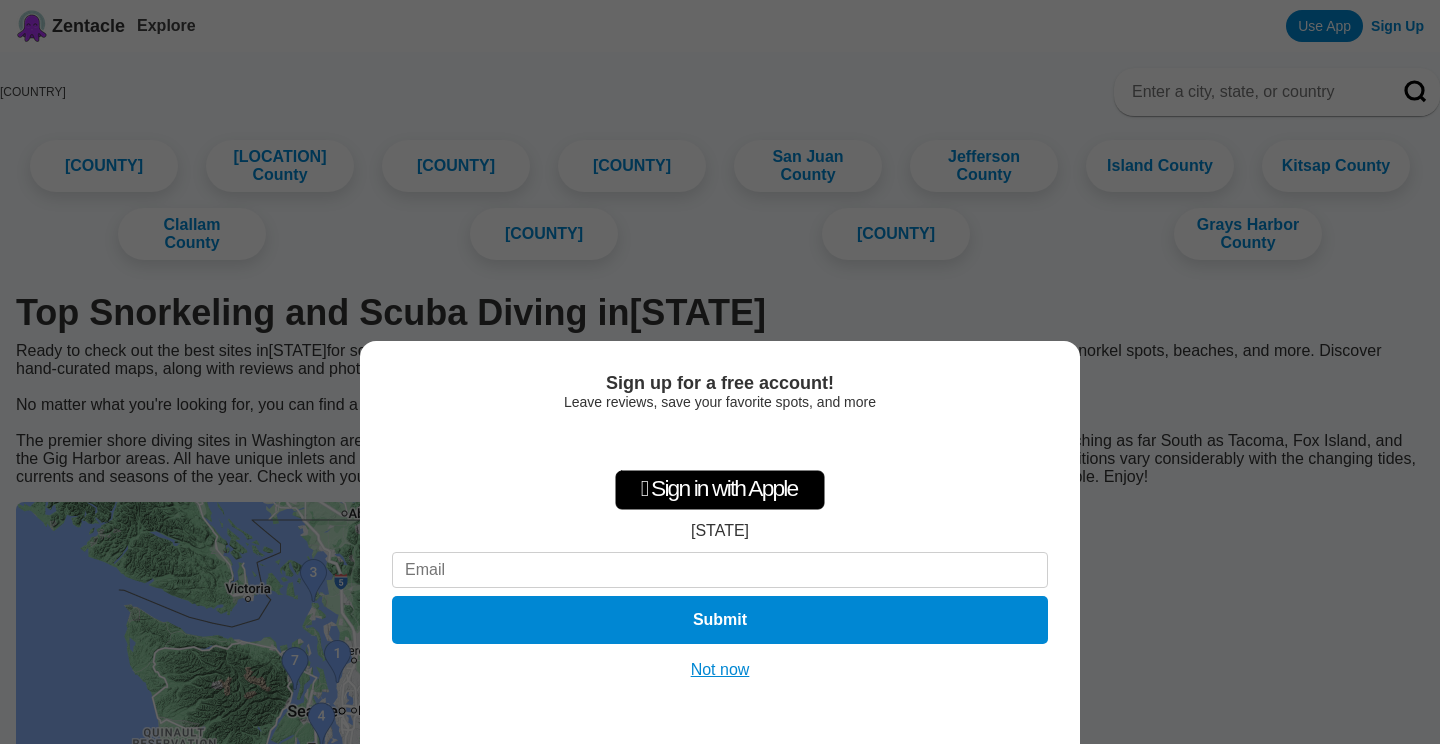 click on "Not now" at bounding box center [720, 670] 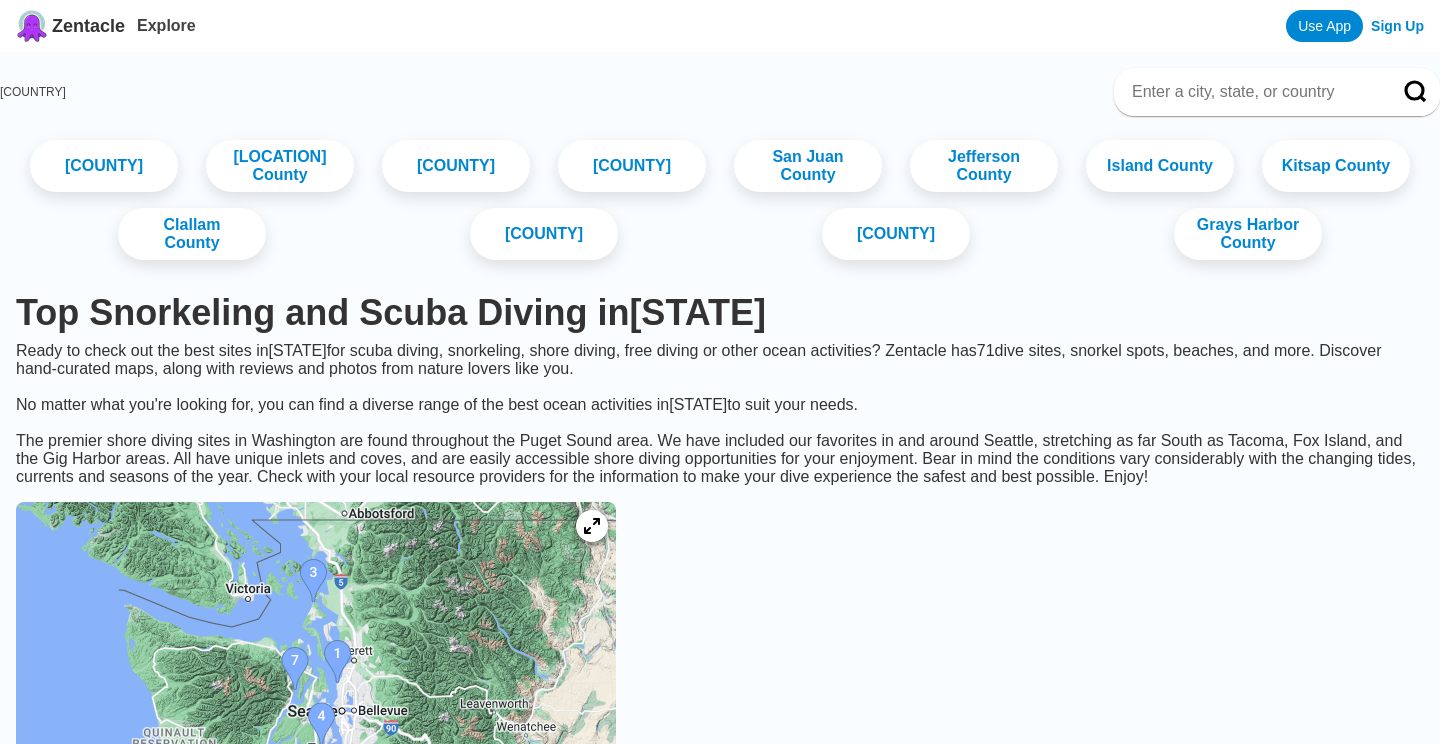 scroll, scrollTop: 336, scrollLeft: 0, axis: vertical 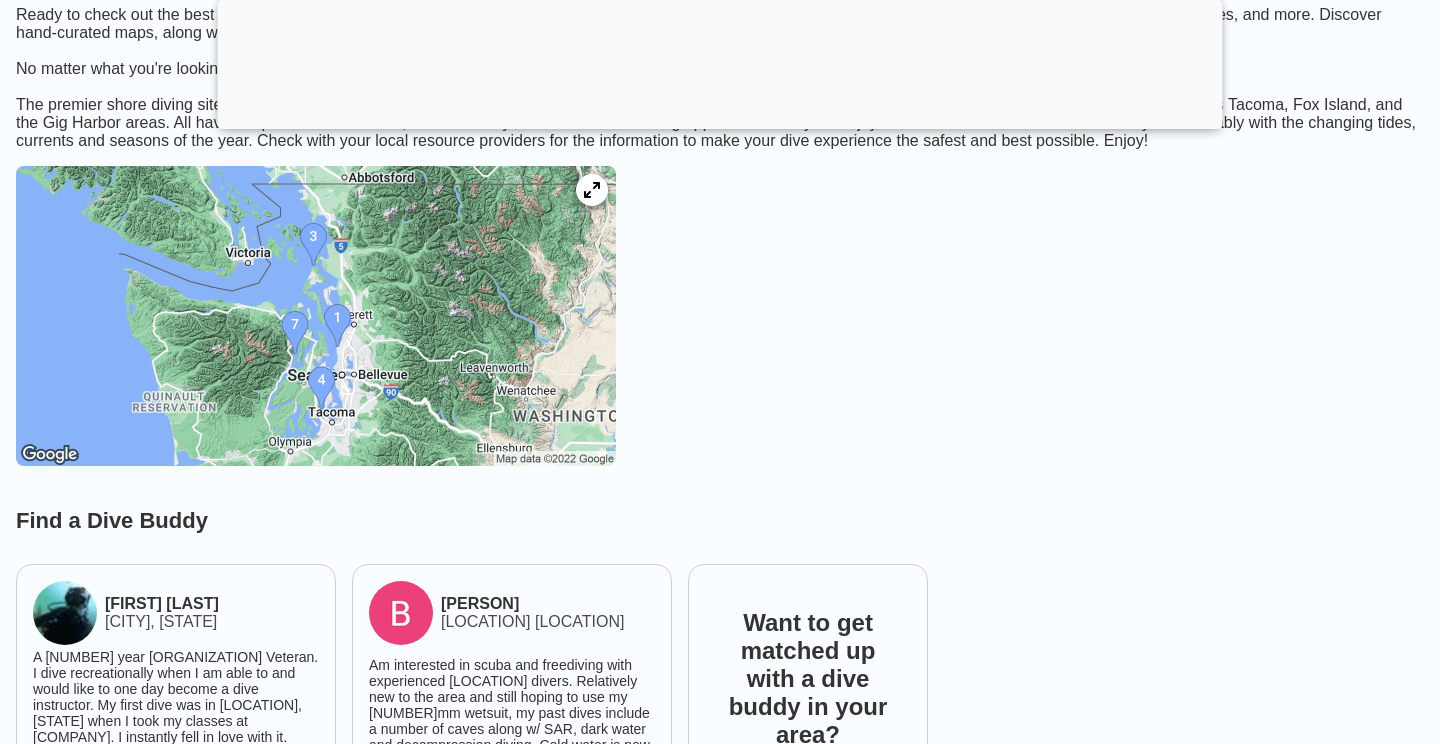click at bounding box center (316, 316) 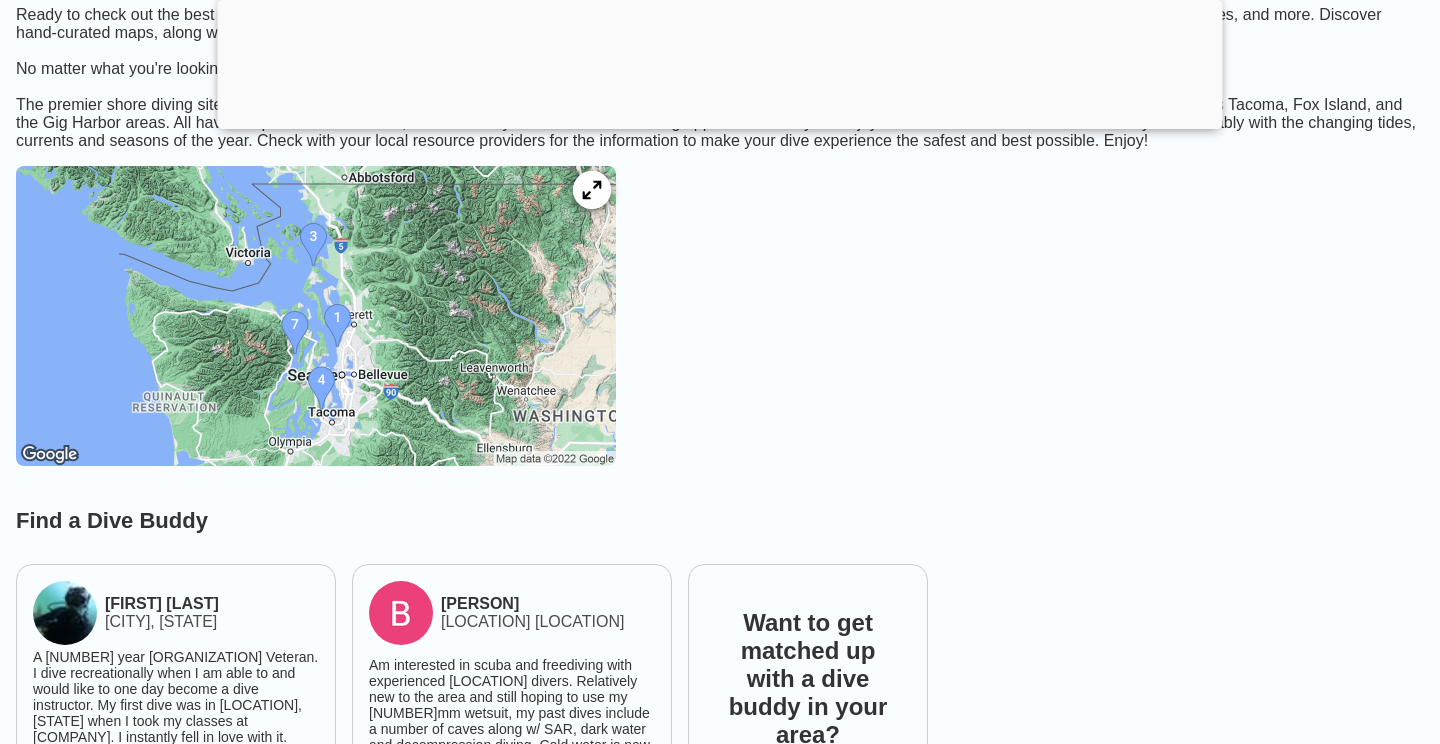 click 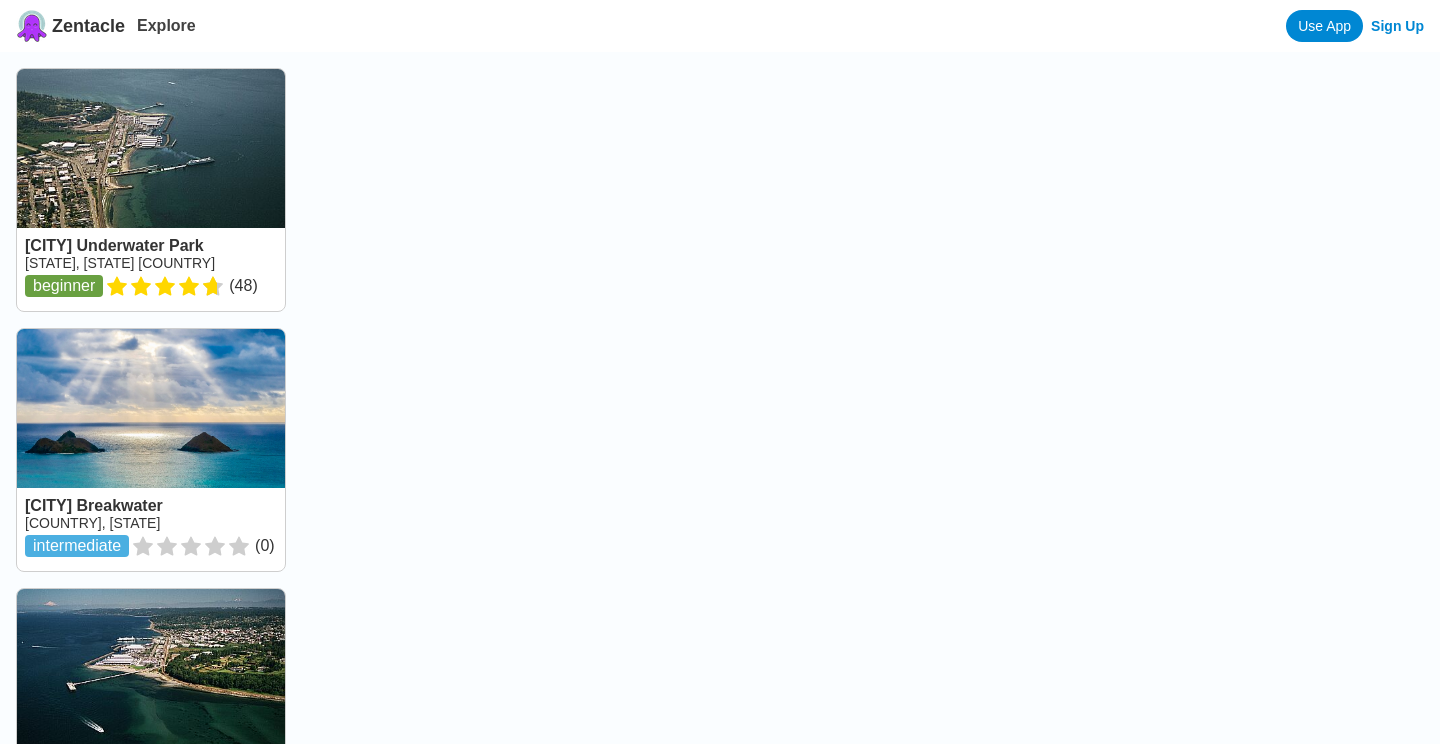 scroll, scrollTop: 0, scrollLeft: 0, axis: both 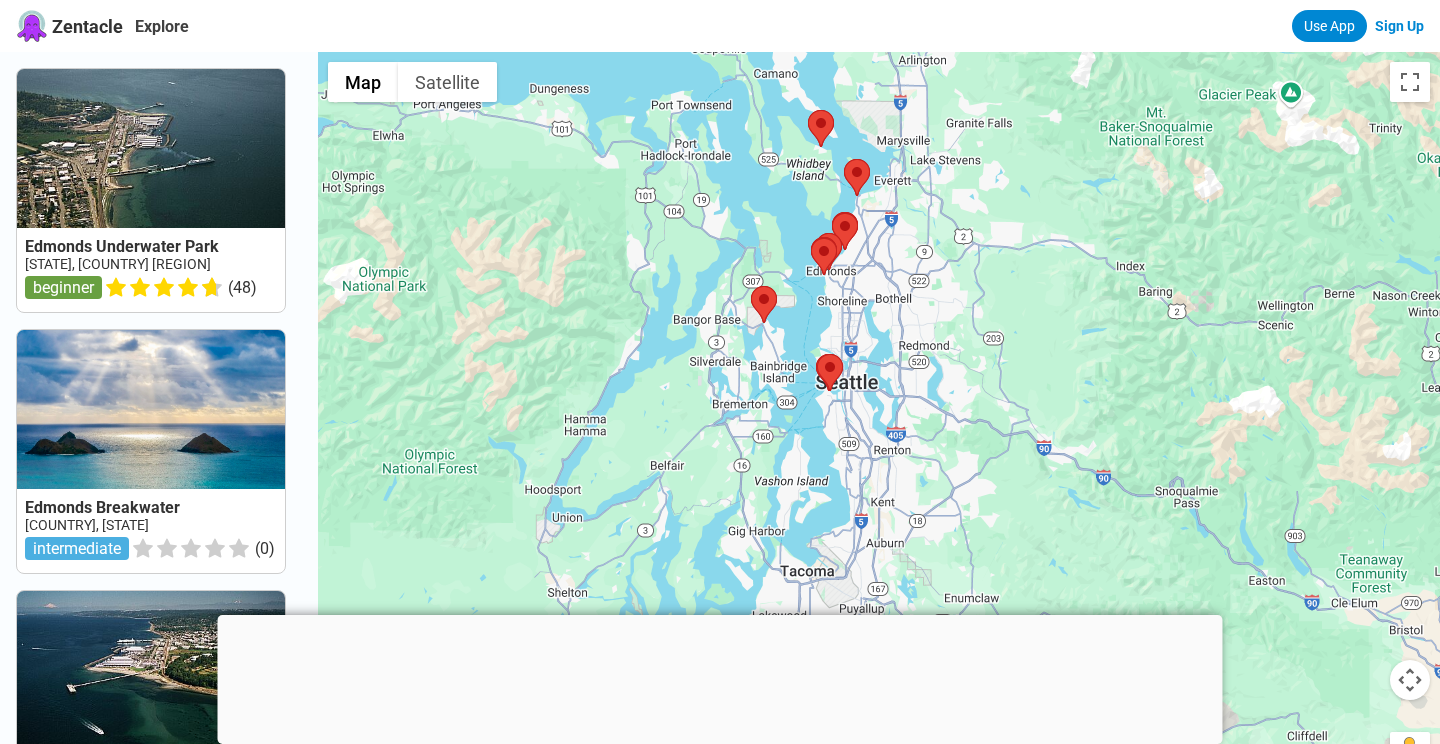 drag, startPoint x: 912, startPoint y: 486, endPoint x: 852, endPoint y: 322, distance: 174.63104 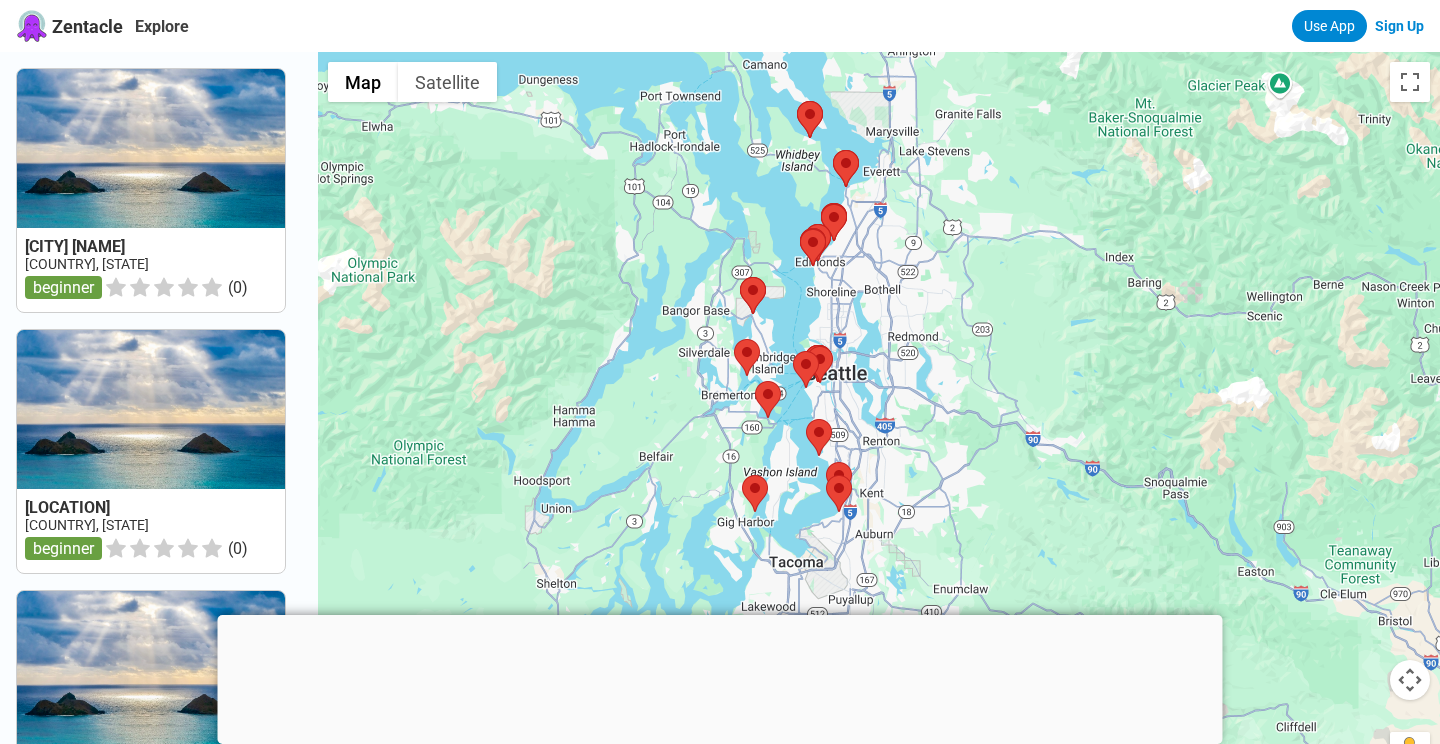 click at bounding box center [879, 424] 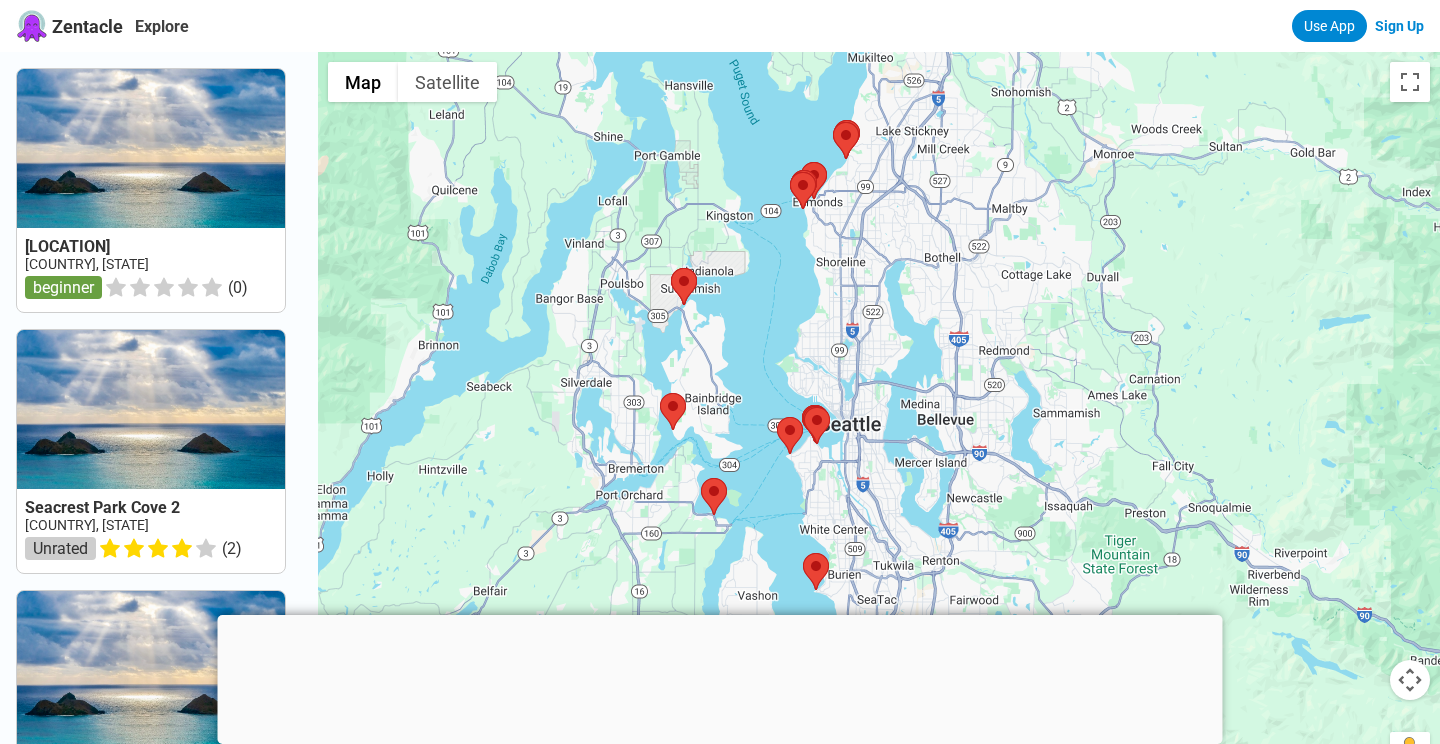 click at bounding box center (879, 424) 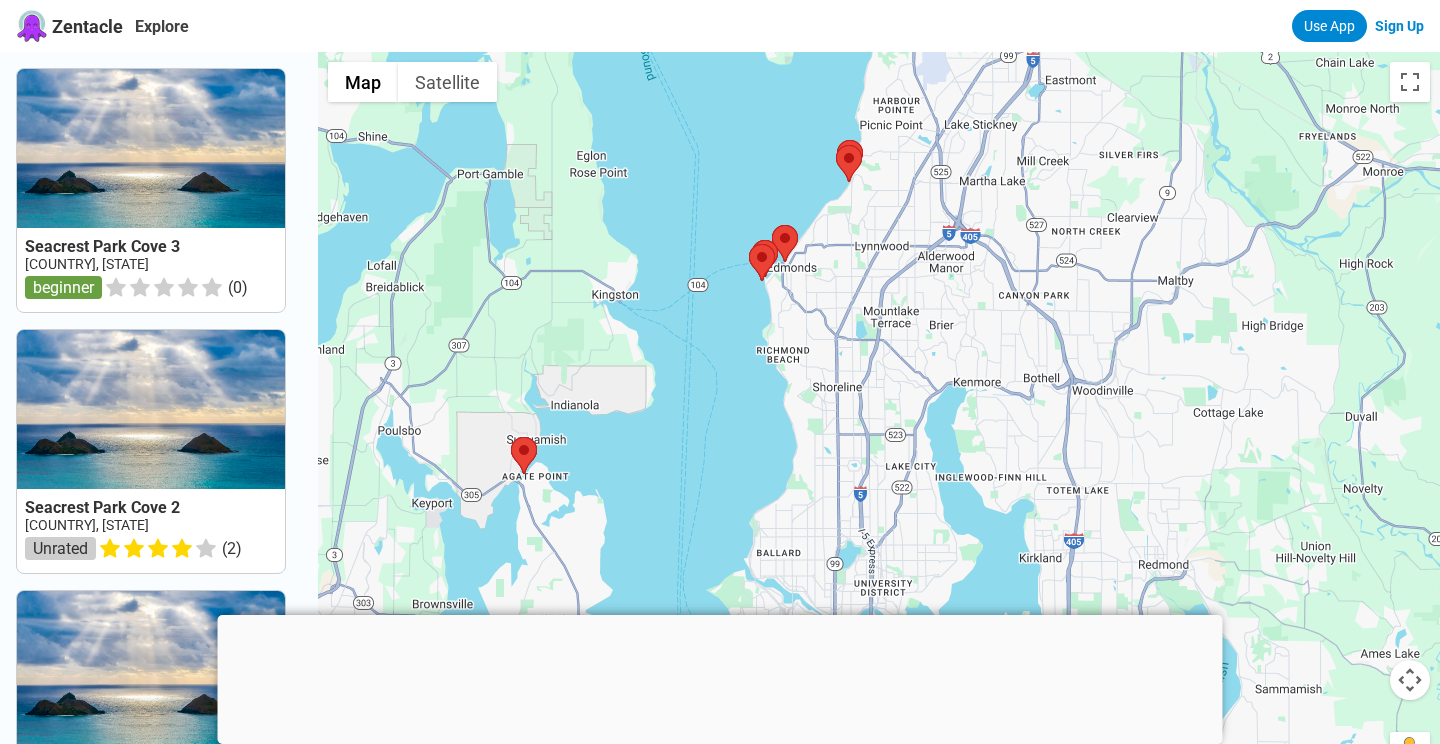 drag, startPoint x: 849, startPoint y: 224, endPoint x: 824, endPoint y: 411, distance: 188.66373 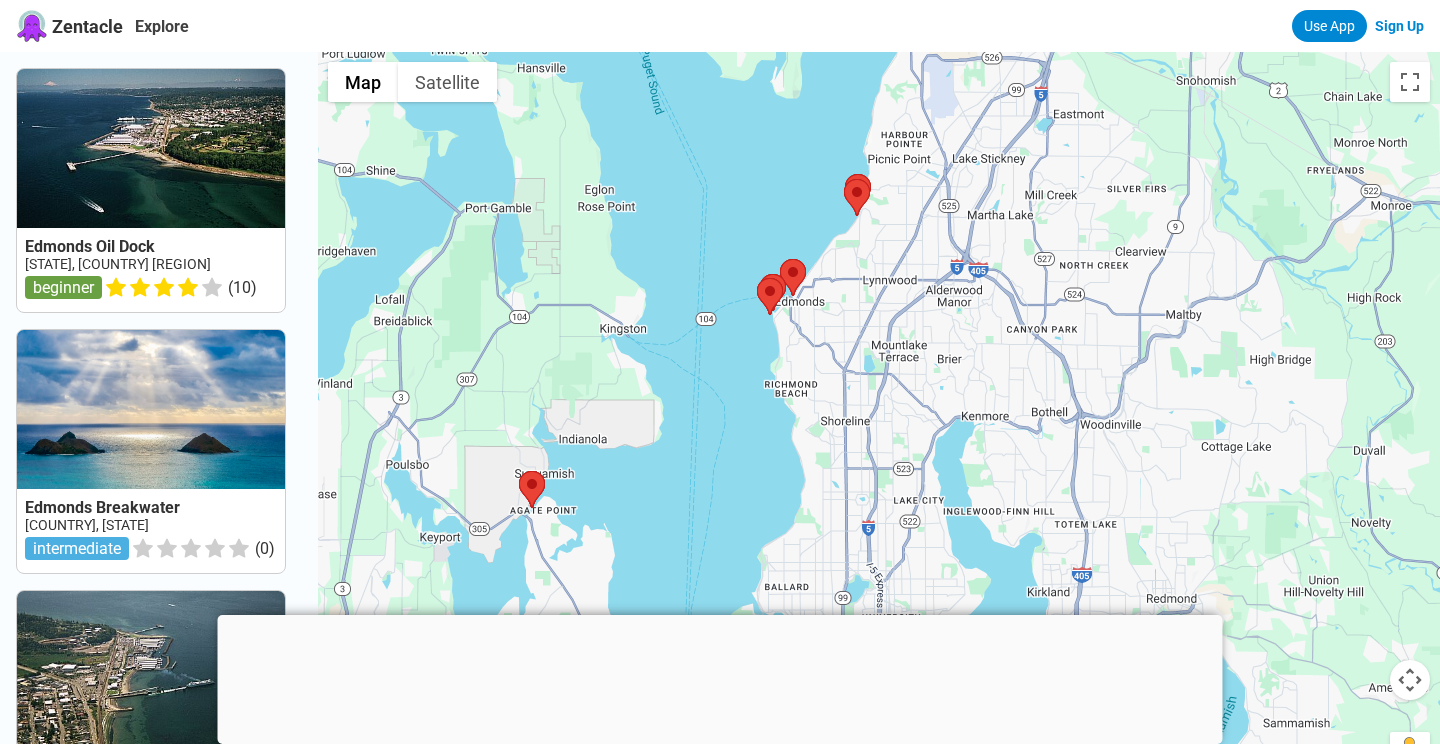 drag, startPoint x: 808, startPoint y: 498, endPoint x: 815, endPoint y: 529, distance: 31.780497 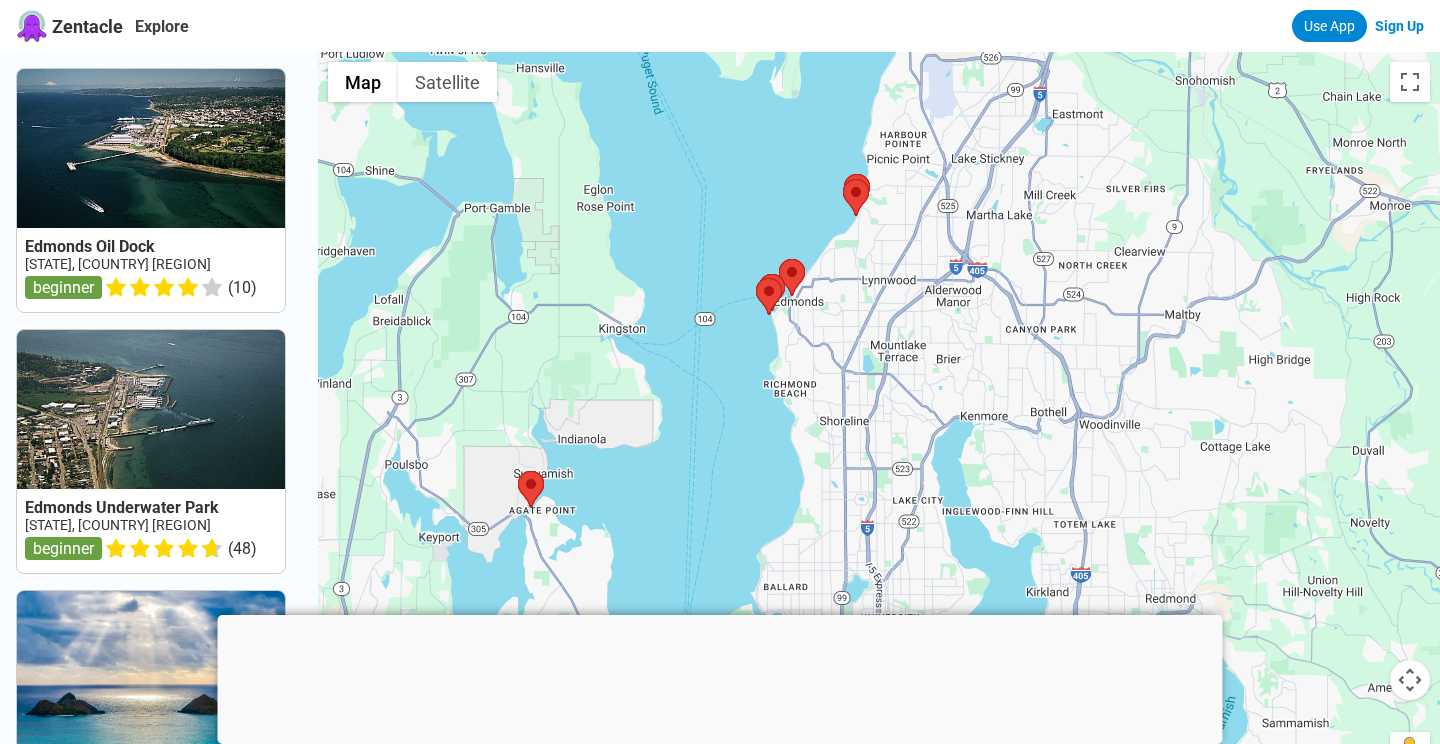 click at bounding box center (879, 424) 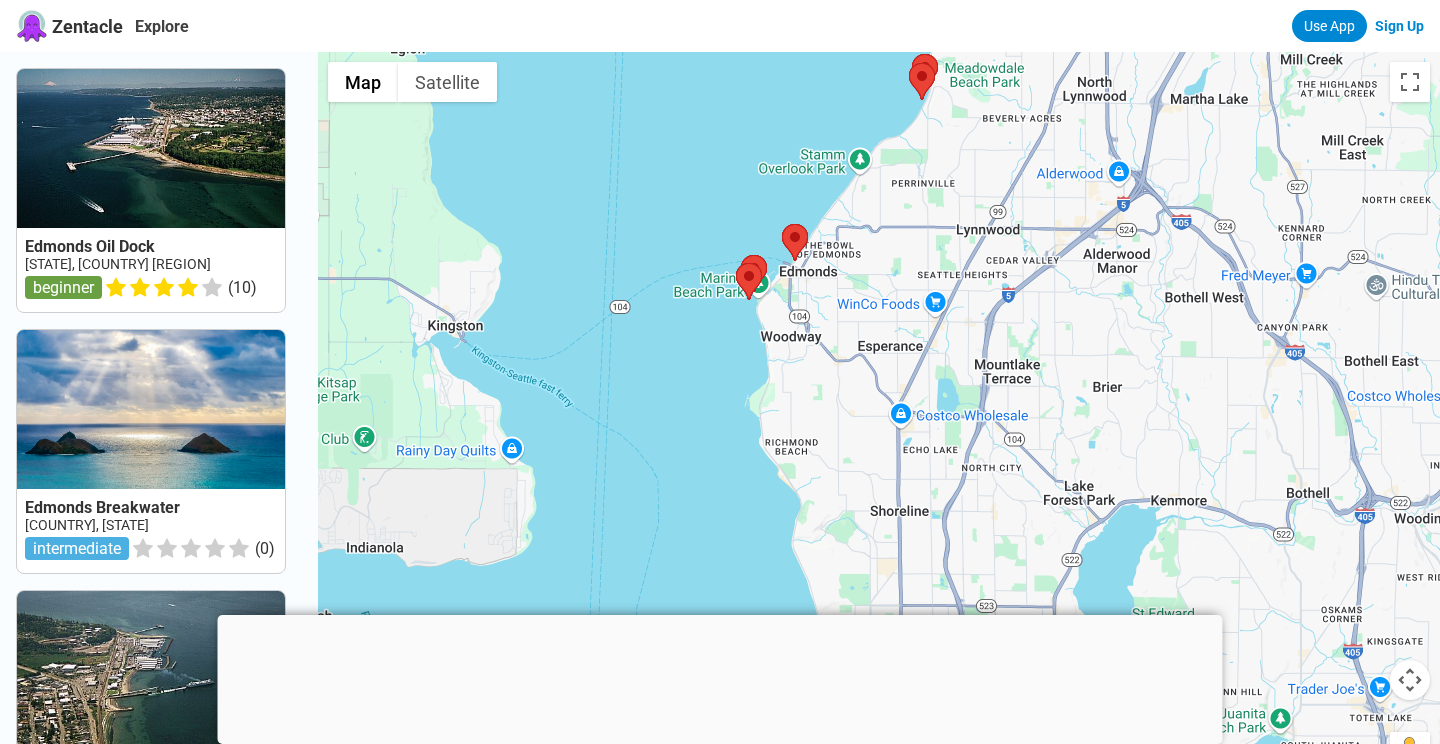 click at bounding box center (879, 424) 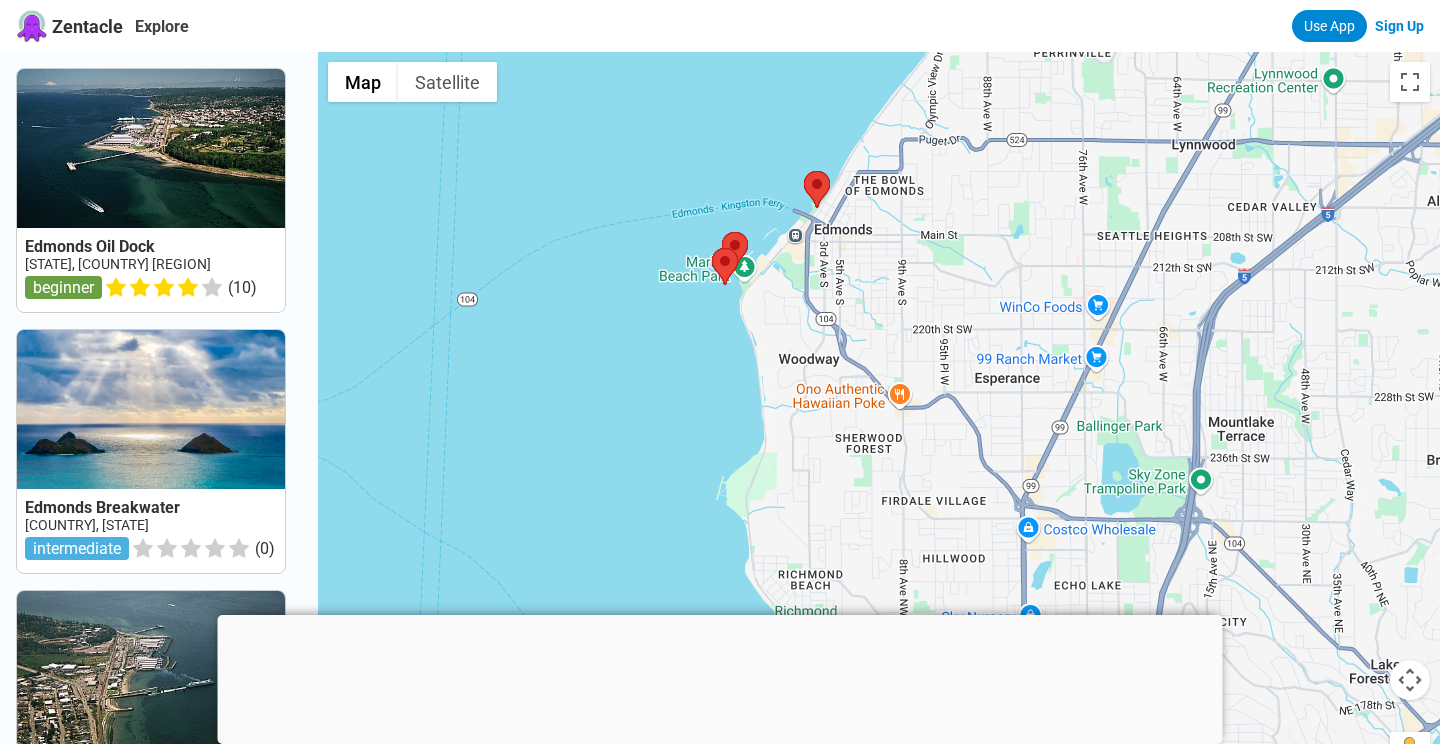 click at bounding box center (879, 424) 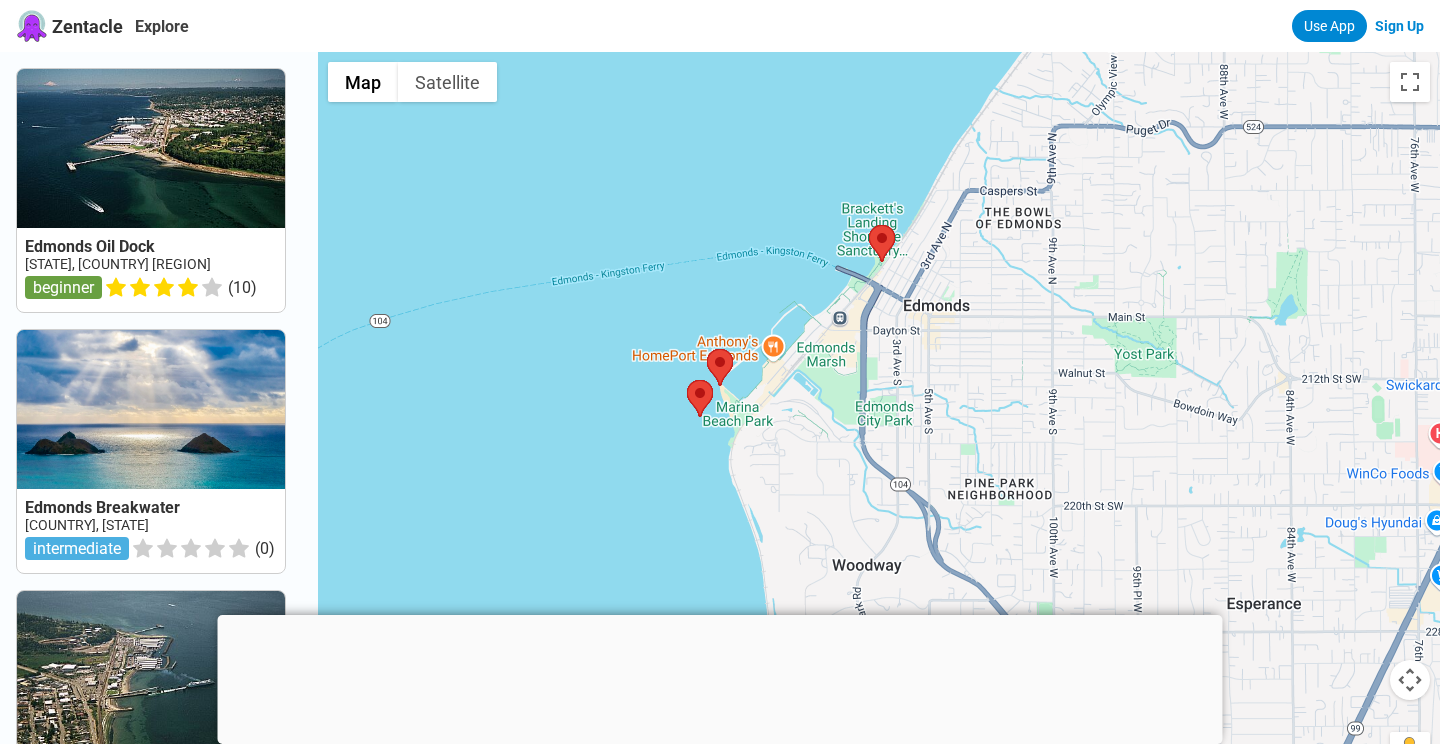 drag, startPoint x: 773, startPoint y: 235, endPoint x: 789, endPoint y: 389, distance: 154.82893 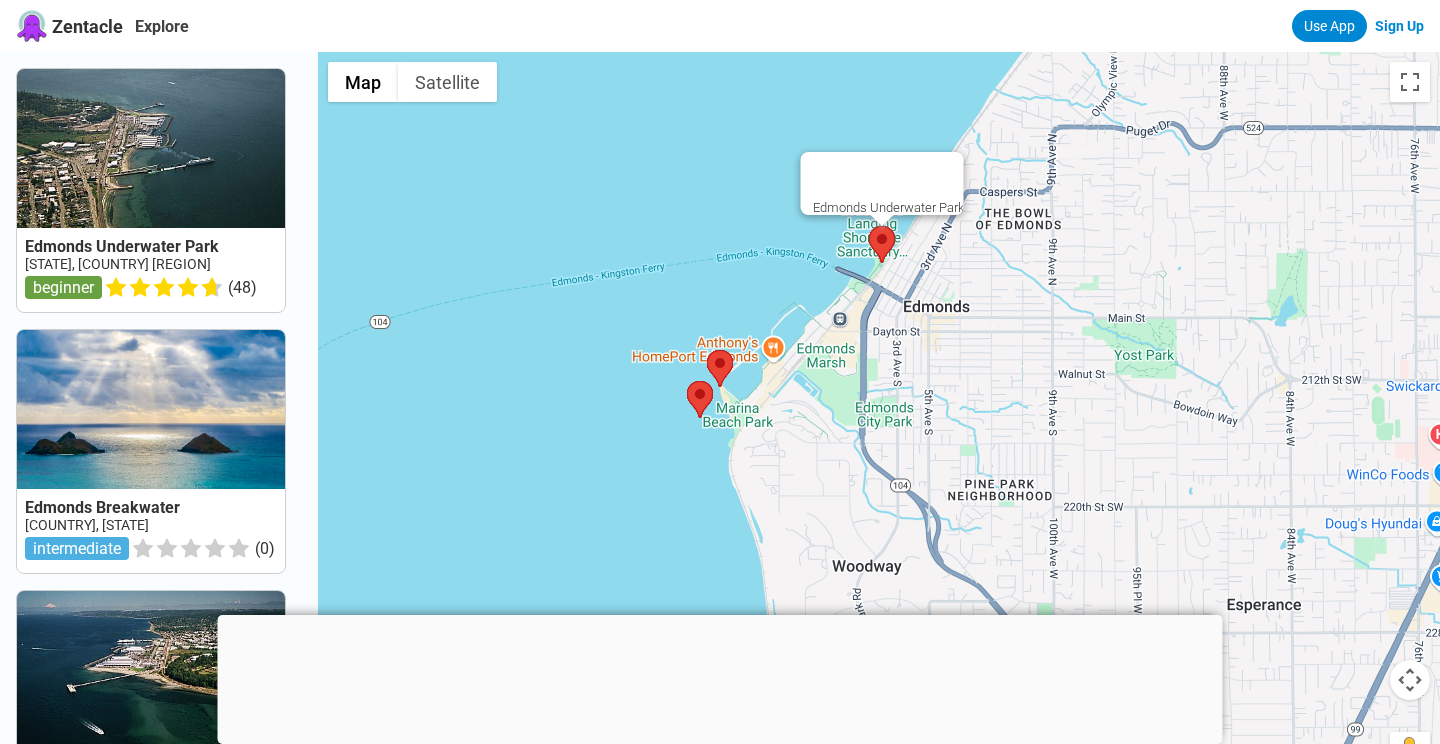 click at bounding box center [869, 226] 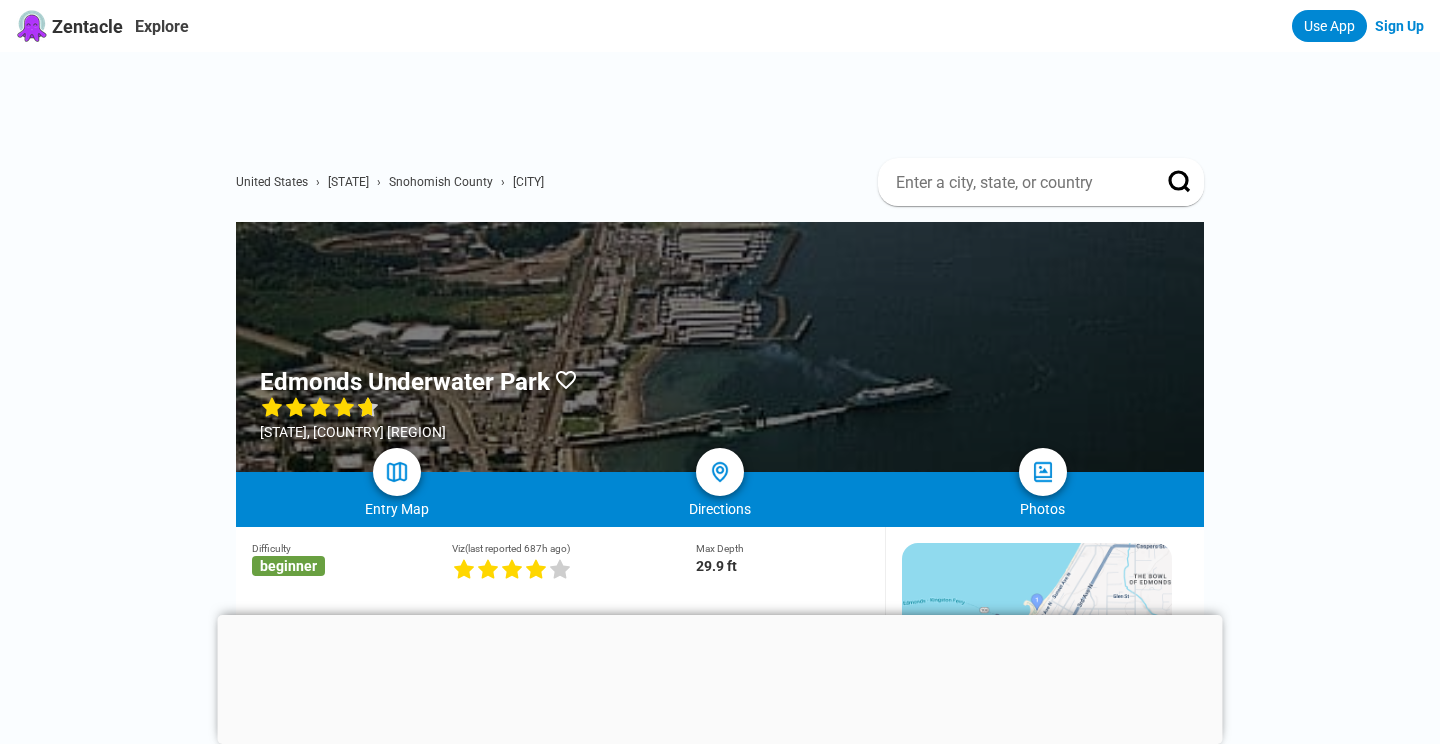 scroll, scrollTop: 0, scrollLeft: 0, axis: both 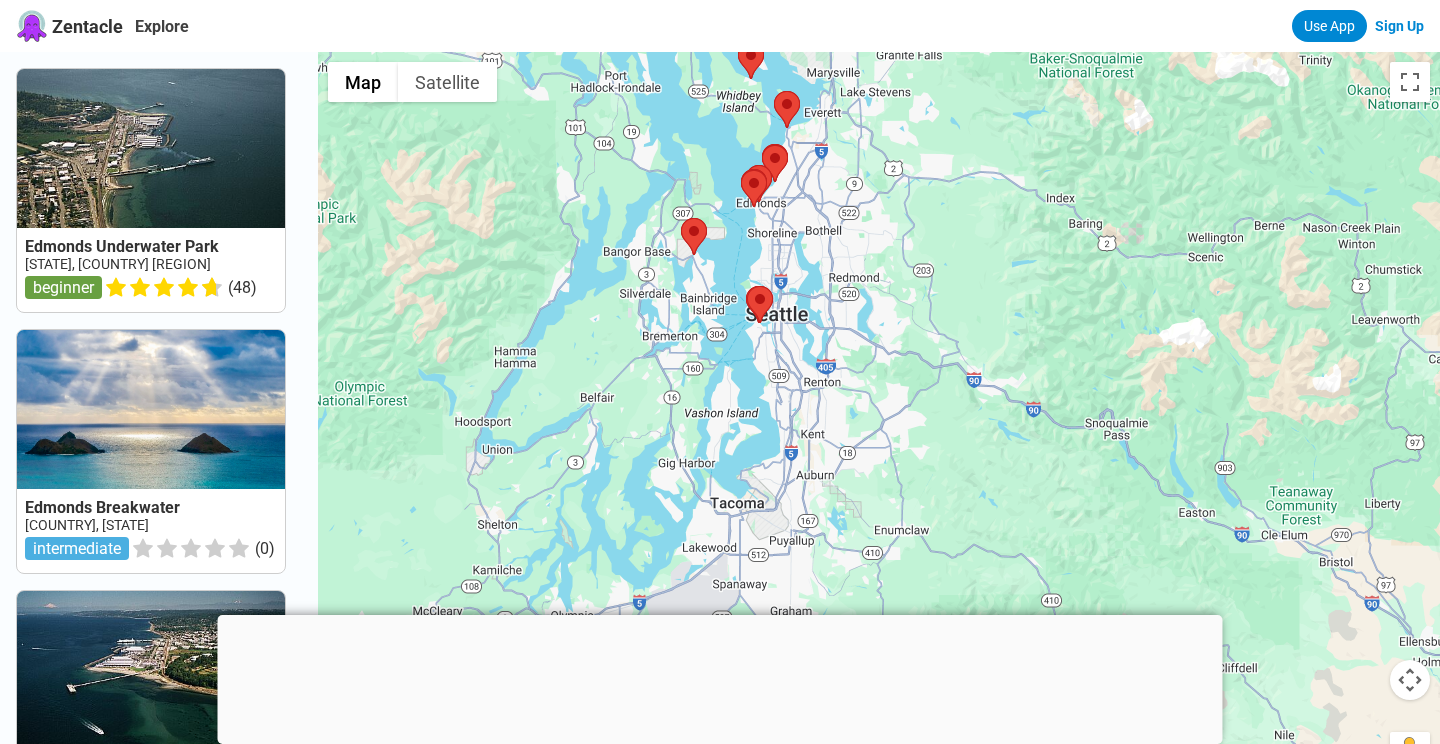 drag, startPoint x: 752, startPoint y: 545, endPoint x: 624, endPoint y: 316, distance: 262.34518 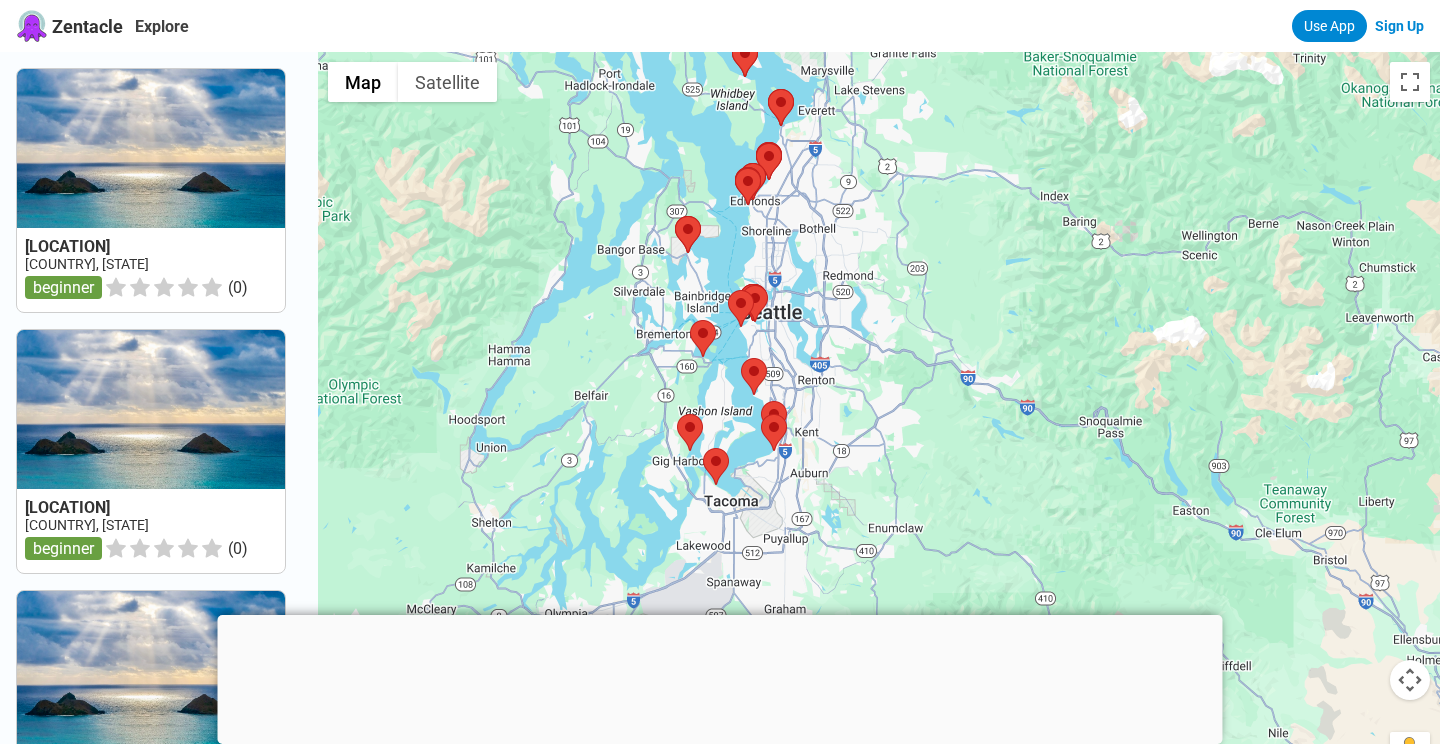 click at bounding box center (879, 424) 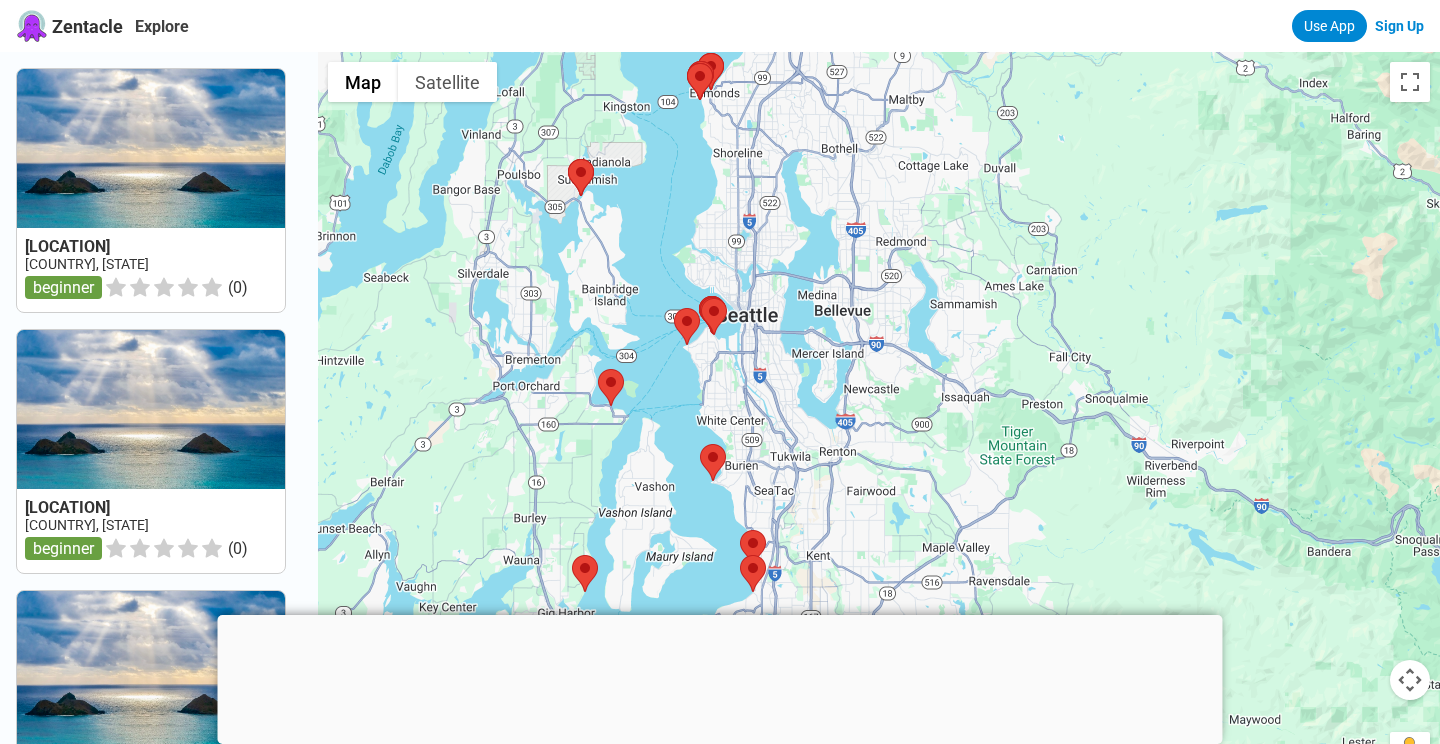 click at bounding box center (879, 424) 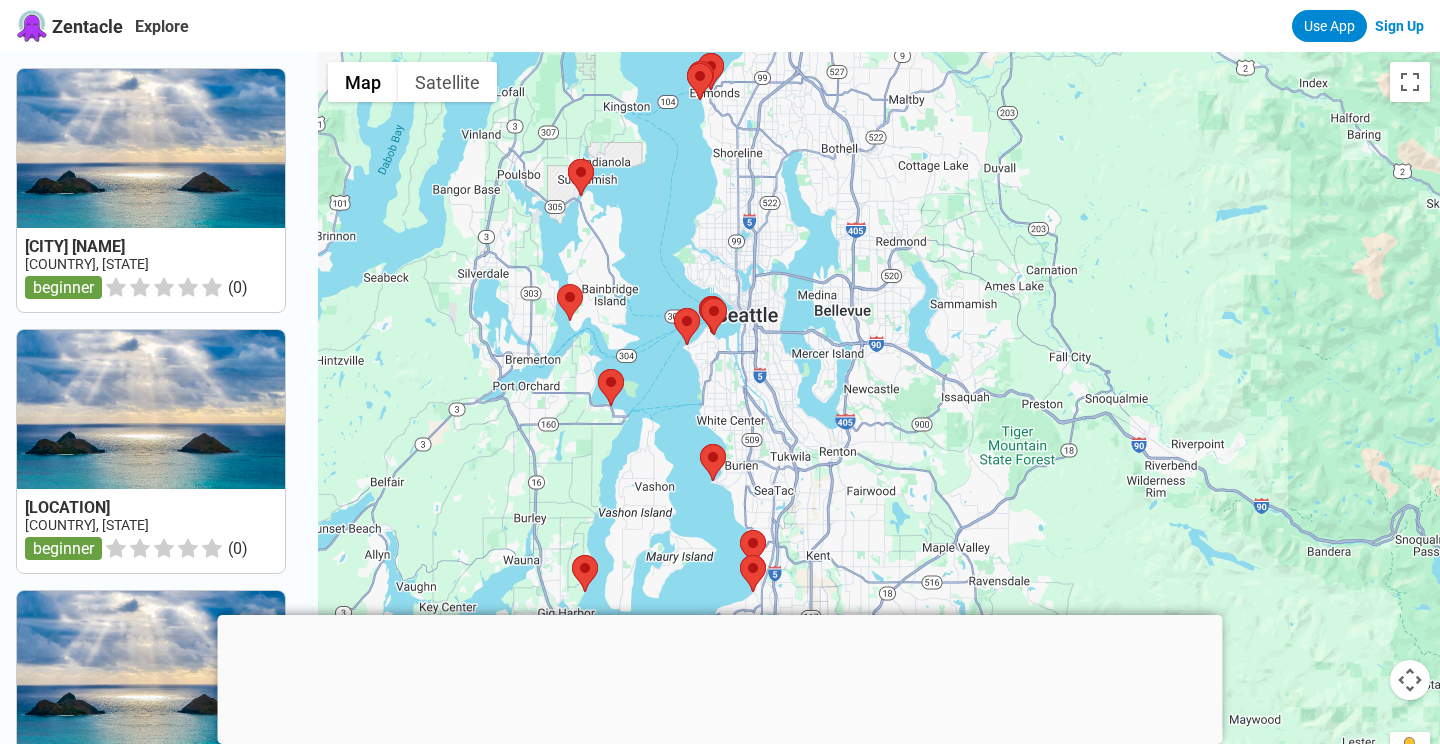 click at bounding box center (879, 424) 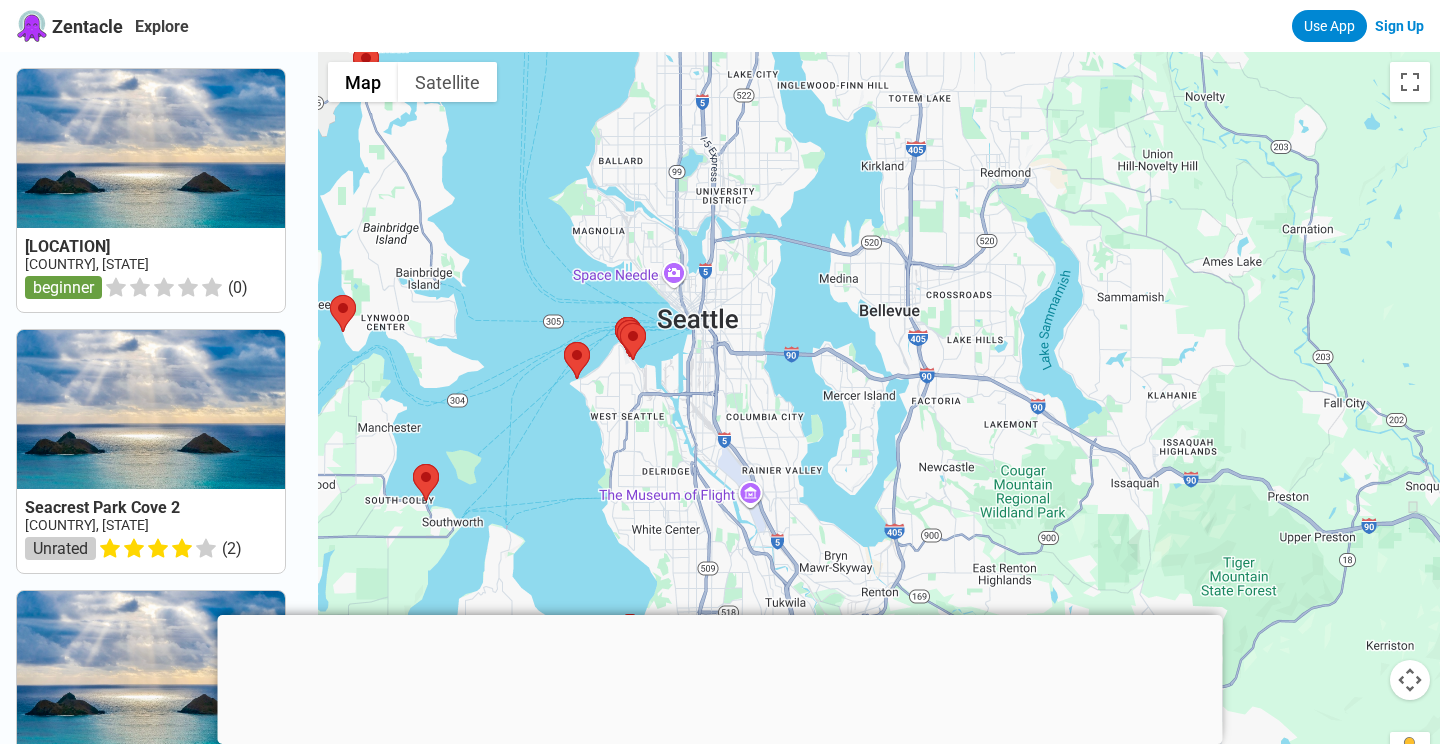 click at bounding box center (879, 424) 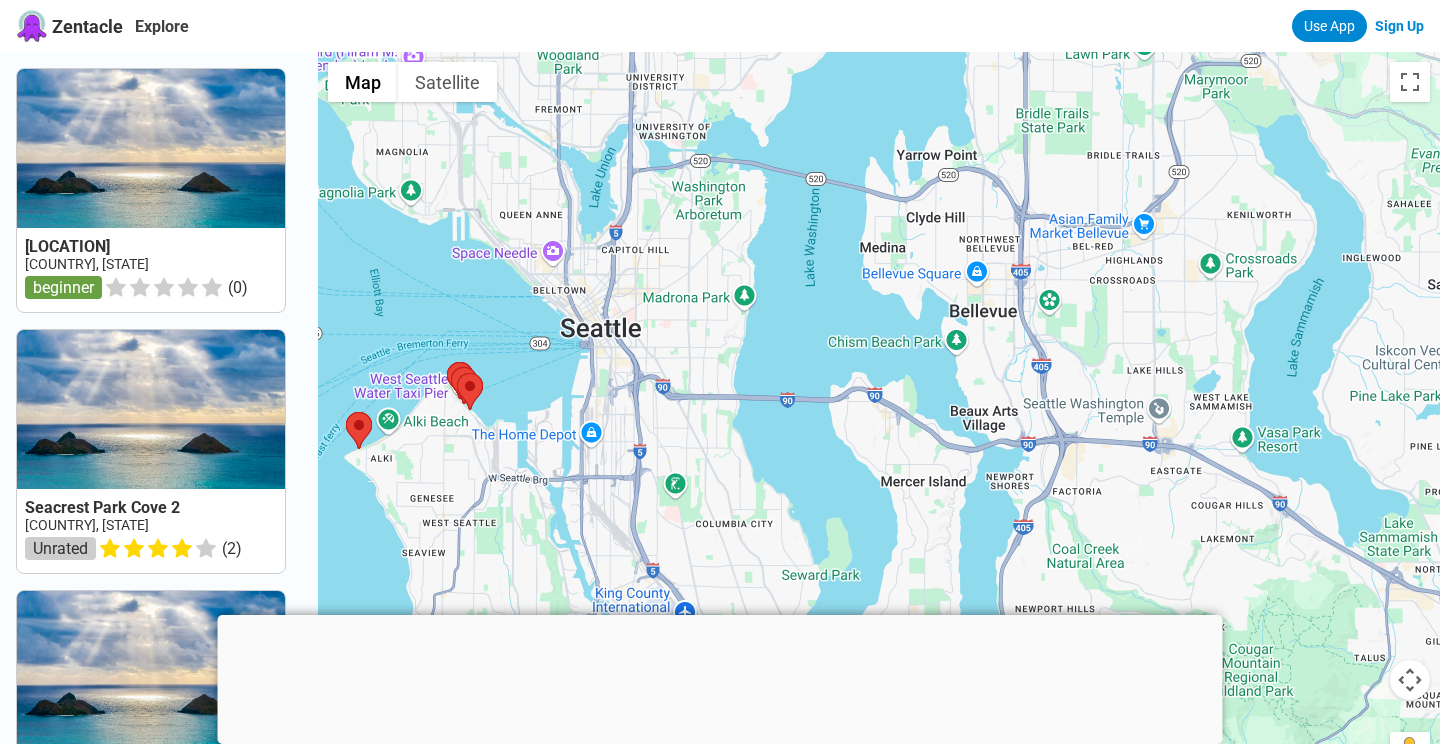 click at bounding box center (879, 424) 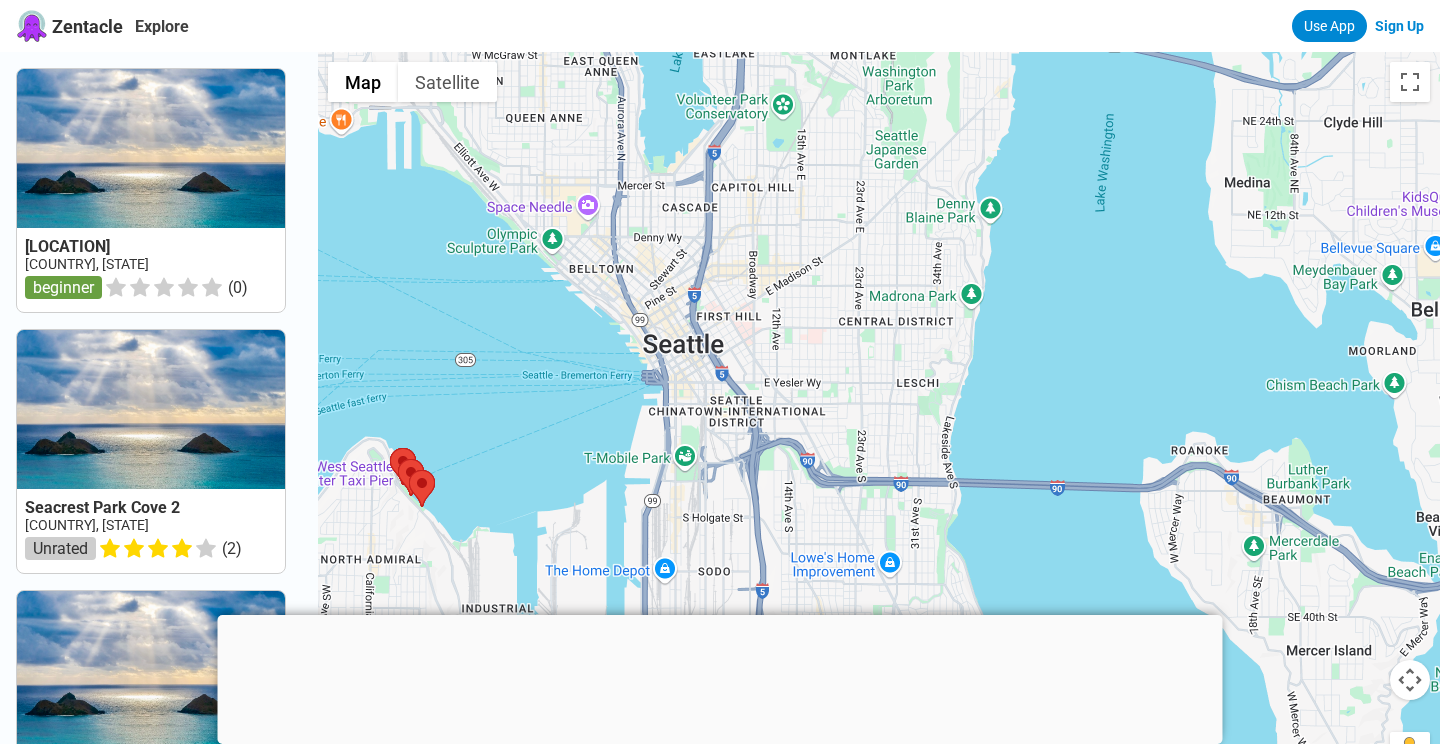 drag, startPoint x: 576, startPoint y: 353, endPoint x: 852, endPoint y: 323, distance: 277.62564 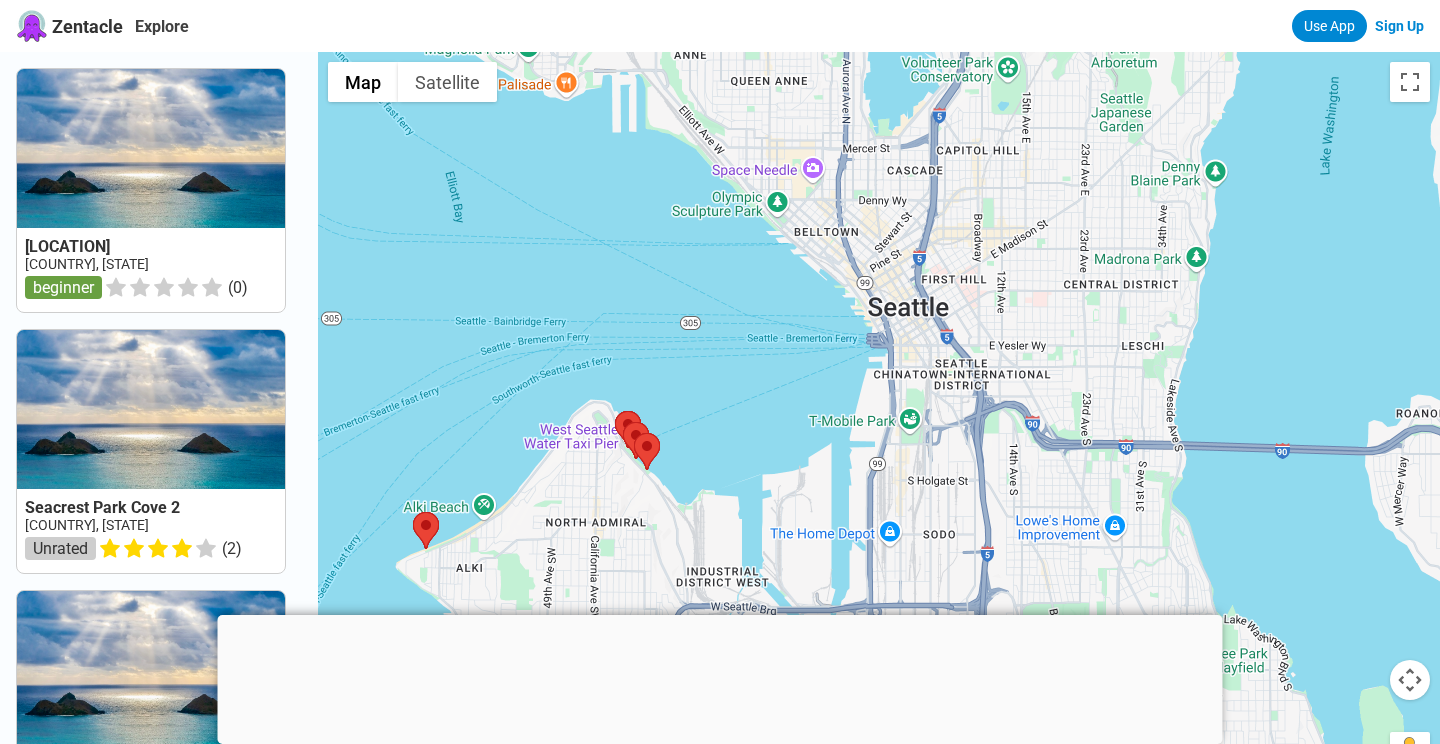 drag, startPoint x: 550, startPoint y: 340, endPoint x: 778, endPoint y: 303, distance: 230.98268 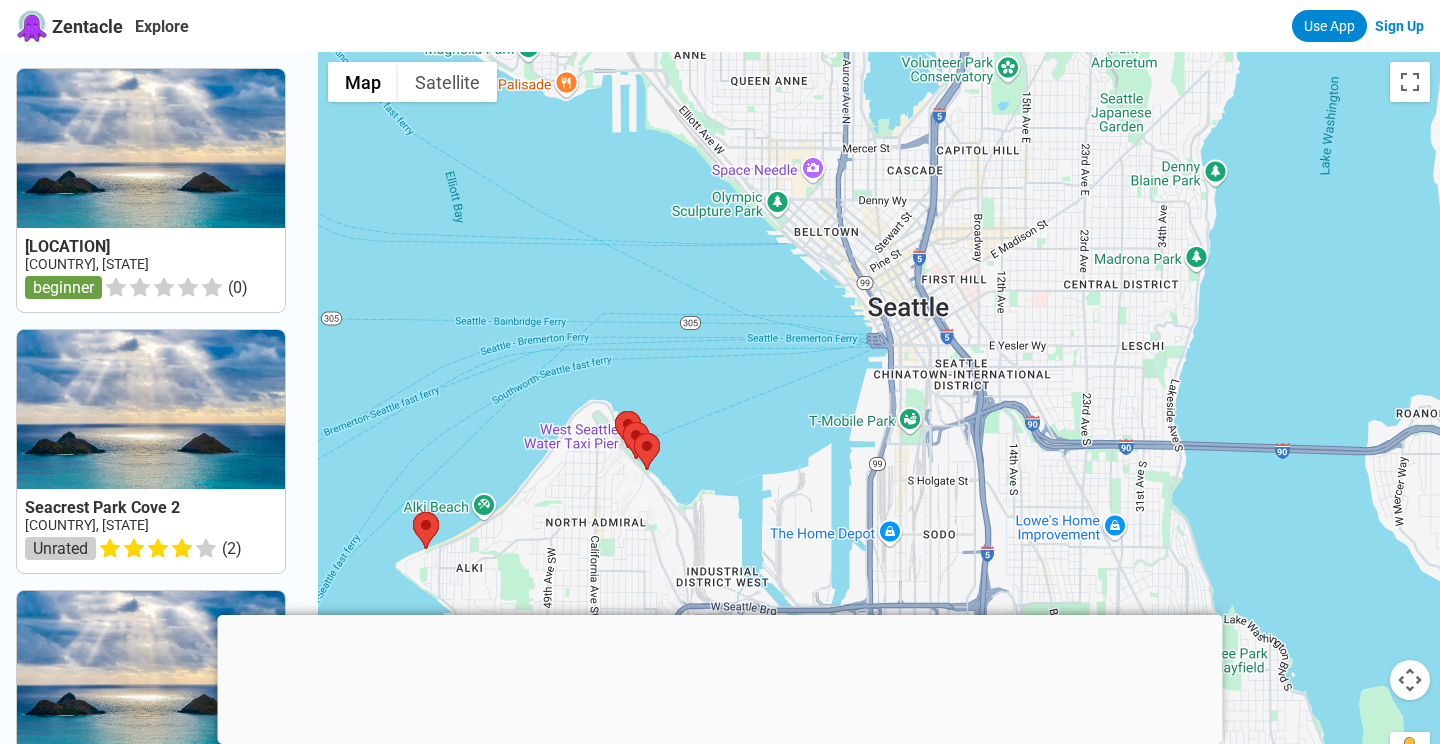 click at bounding box center (879, 424) 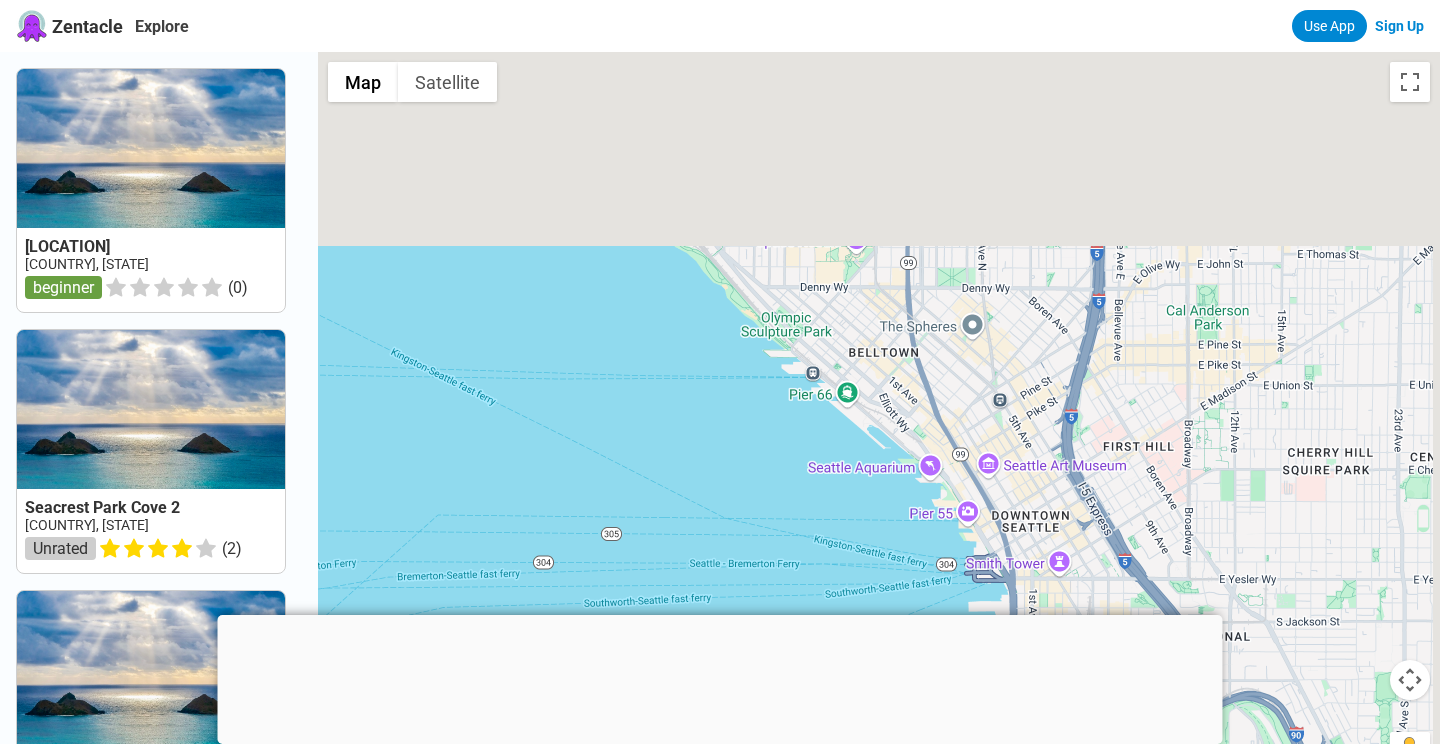 drag, startPoint x: 828, startPoint y: 77, endPoint x: 783, endPoint y: 450, distance: 375.70468 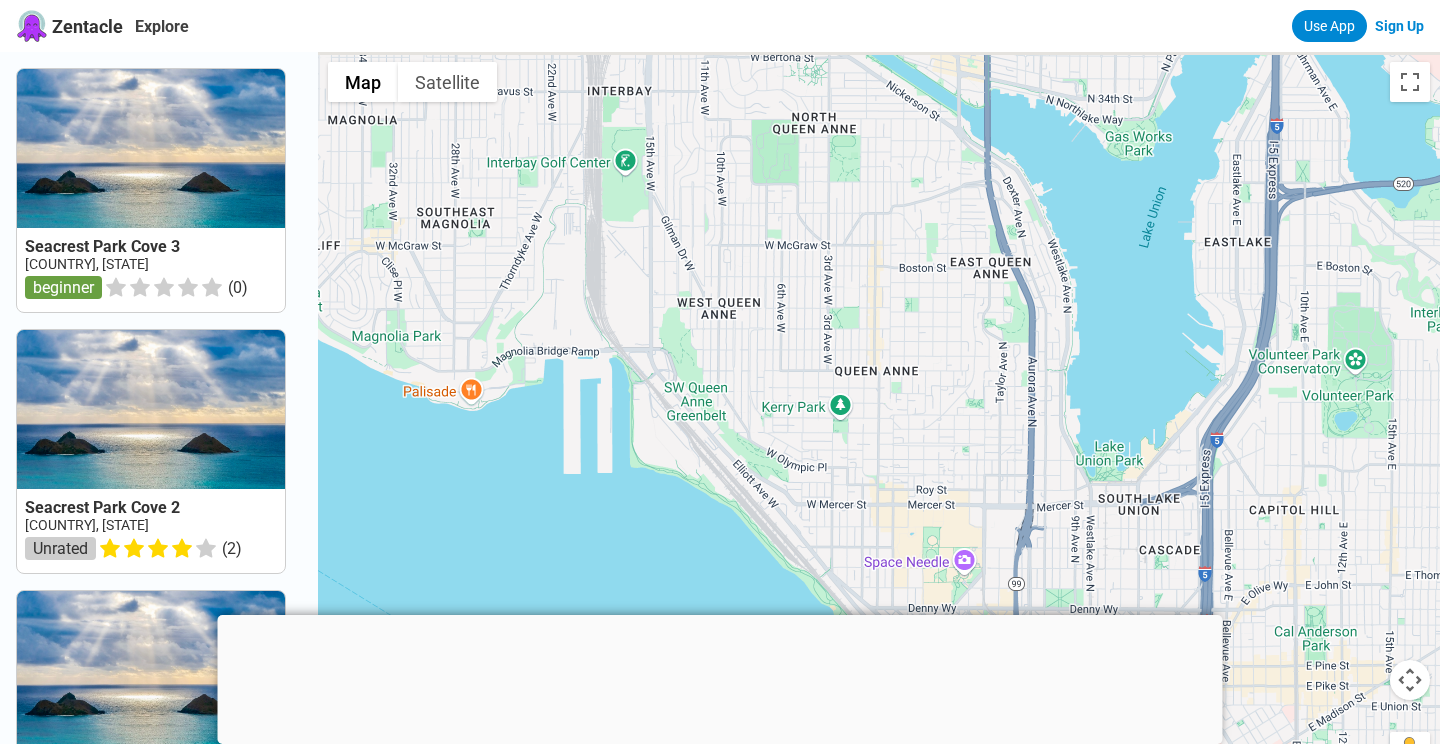 drag, startPoint x: 735, startPoint y: 155, endPoint x: 847, endPoint y: 483, distance: 346.59488 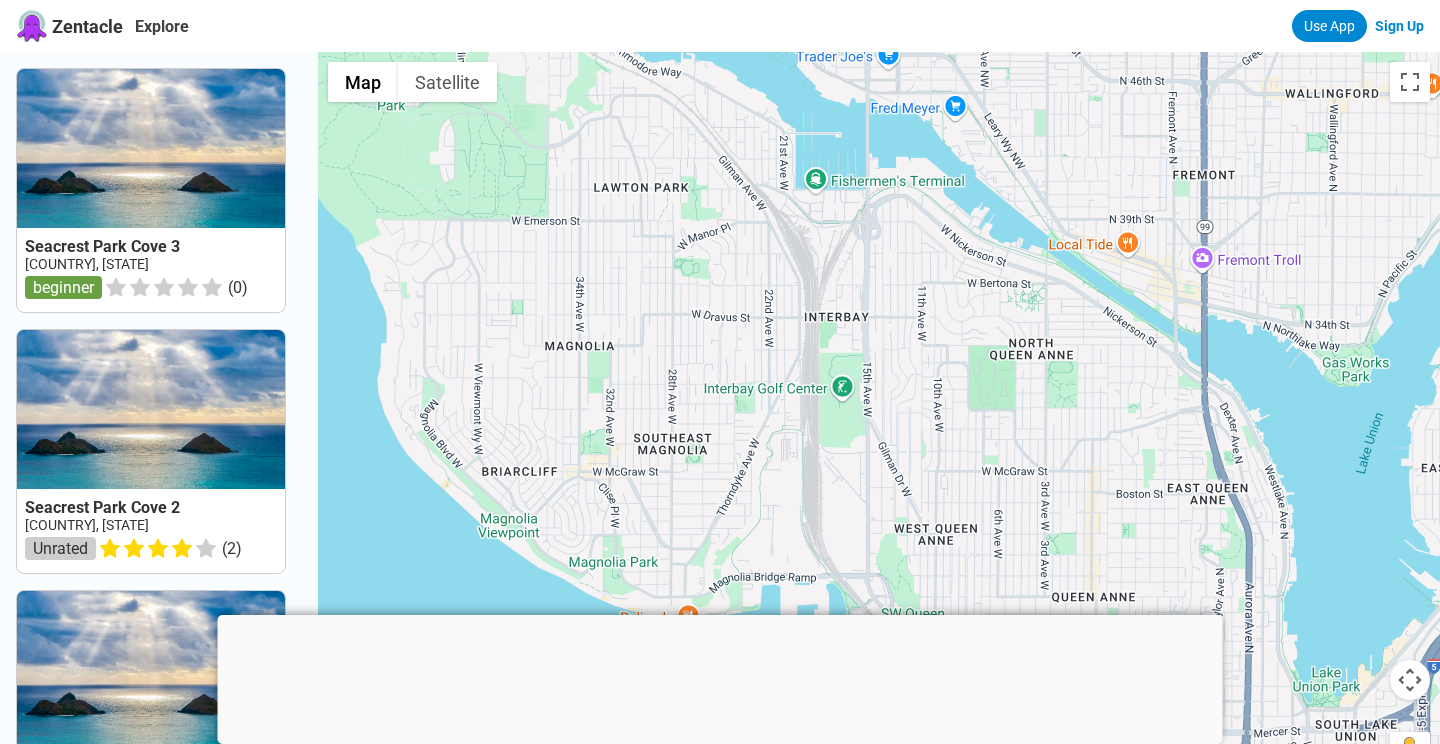 drag, startPoint x: 673, startPoint y: 314, endPoint x: 892, endPoint y: 543, distance: 316.86273 